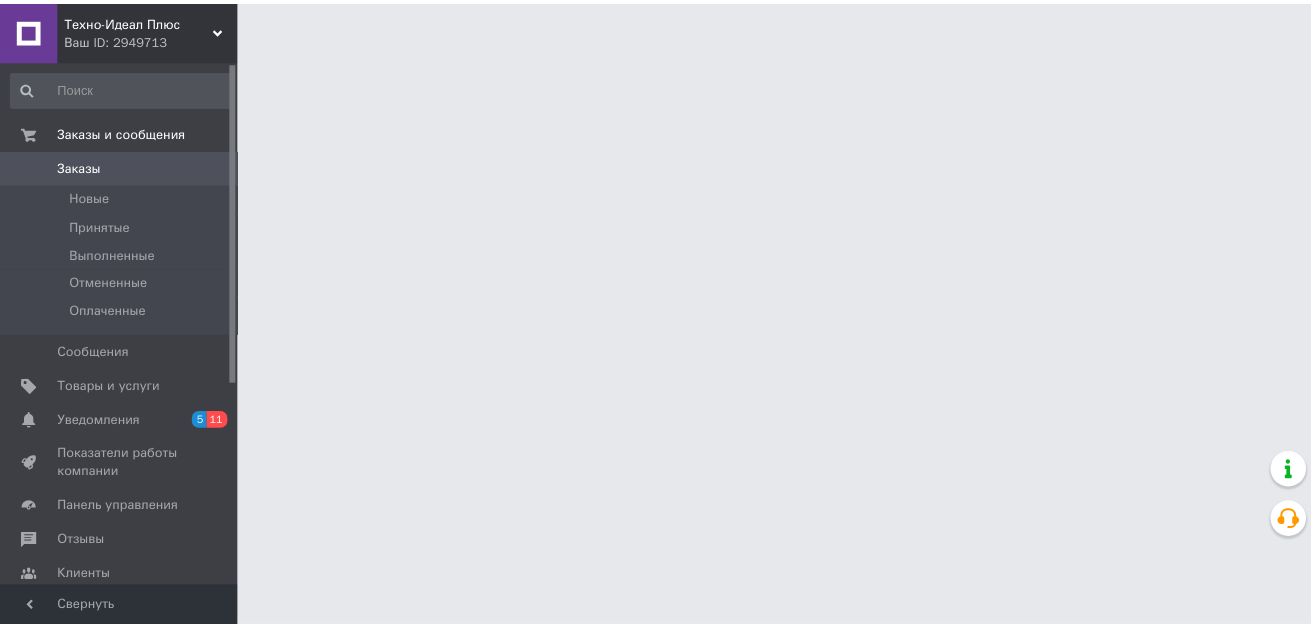 scroll, scrollTop: 0, scrollLeft: 0, axis: both 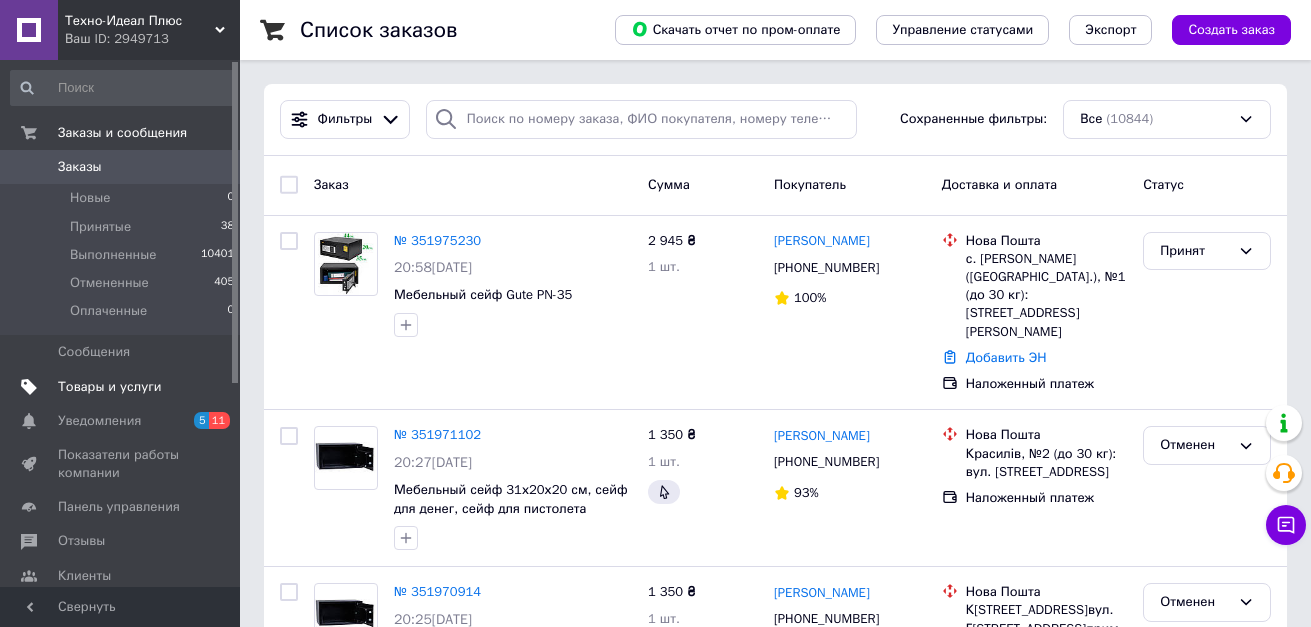 click on "Товары и услуги" at bounding box center (121, 387) 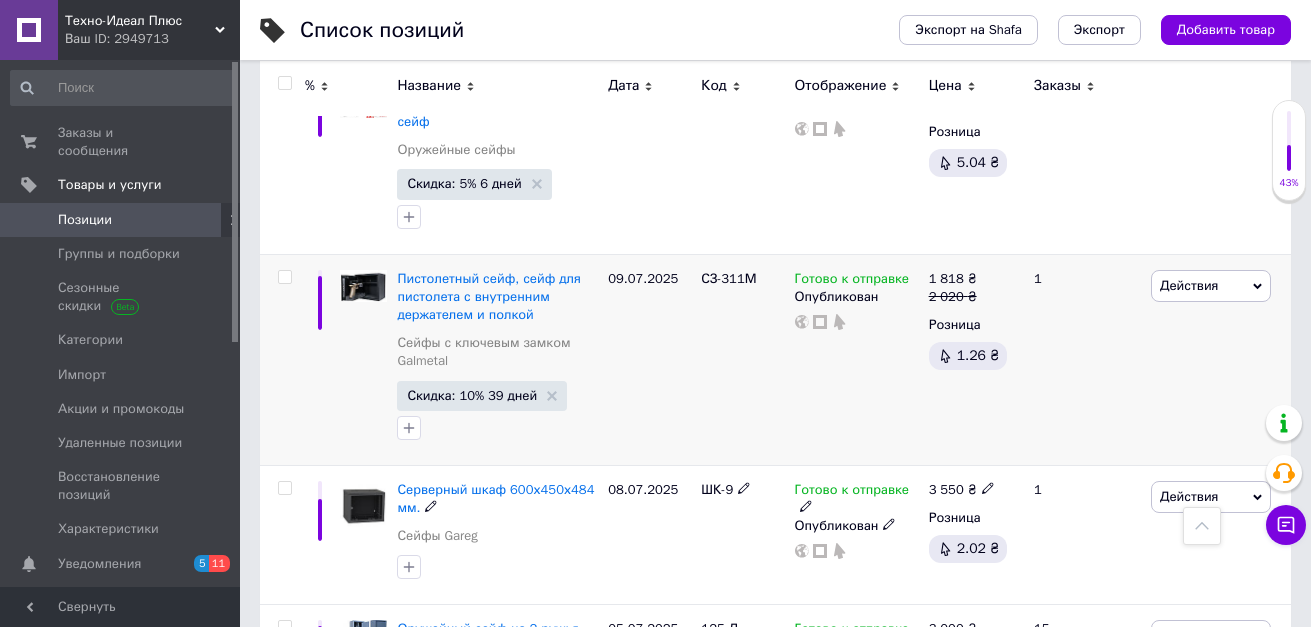 scroll, scrollTop: 5400, scrollLeft: 0, axis: vertical 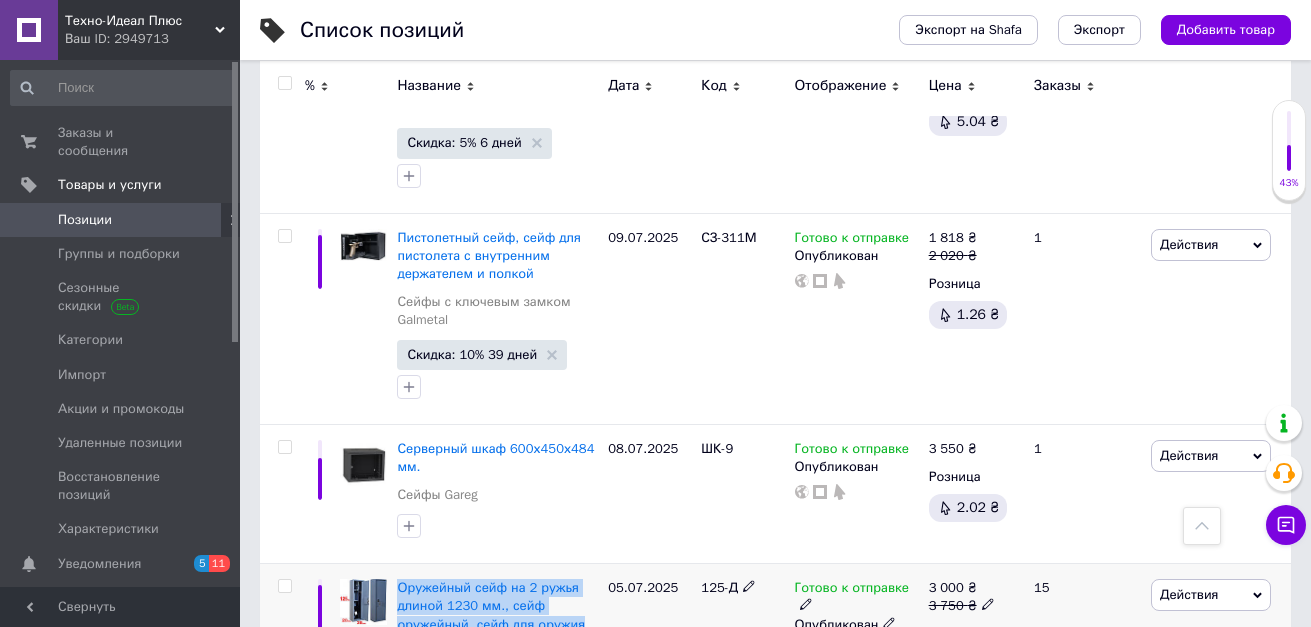 drag, startPoint x: 427, startPoint y: 324, endPoint x: 577, endPoint y: 379, distance: 159.76546 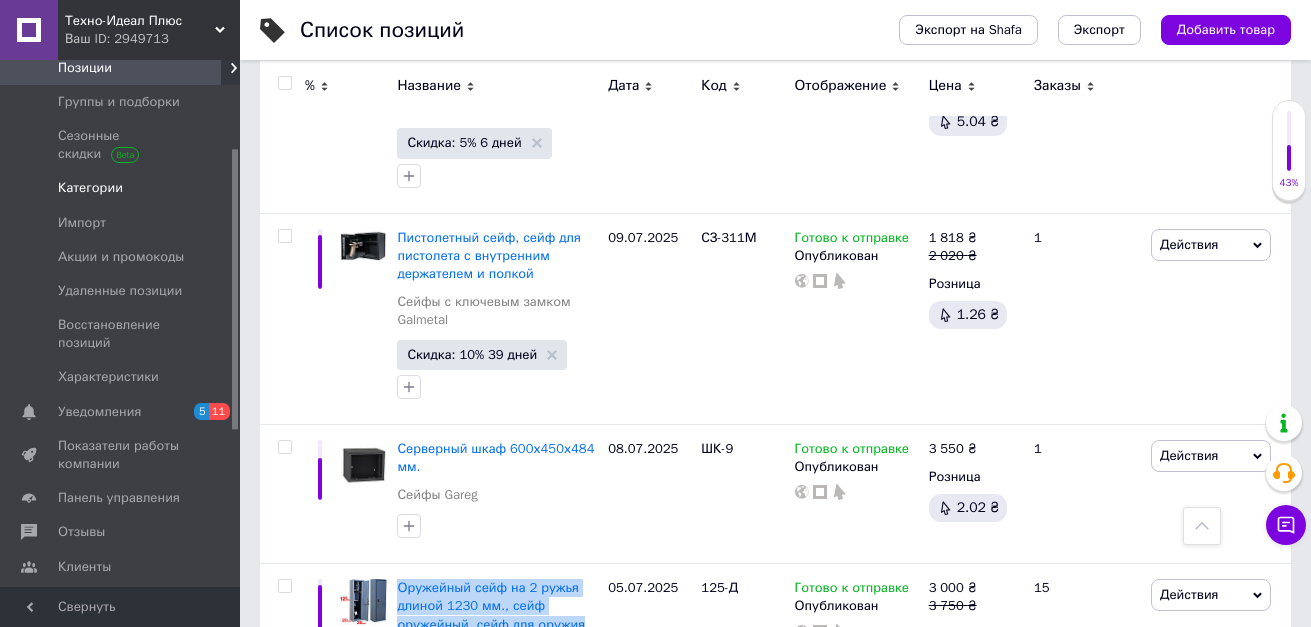 scroll, scrollTop: 200, scrollLeft: 0, axis: vertical 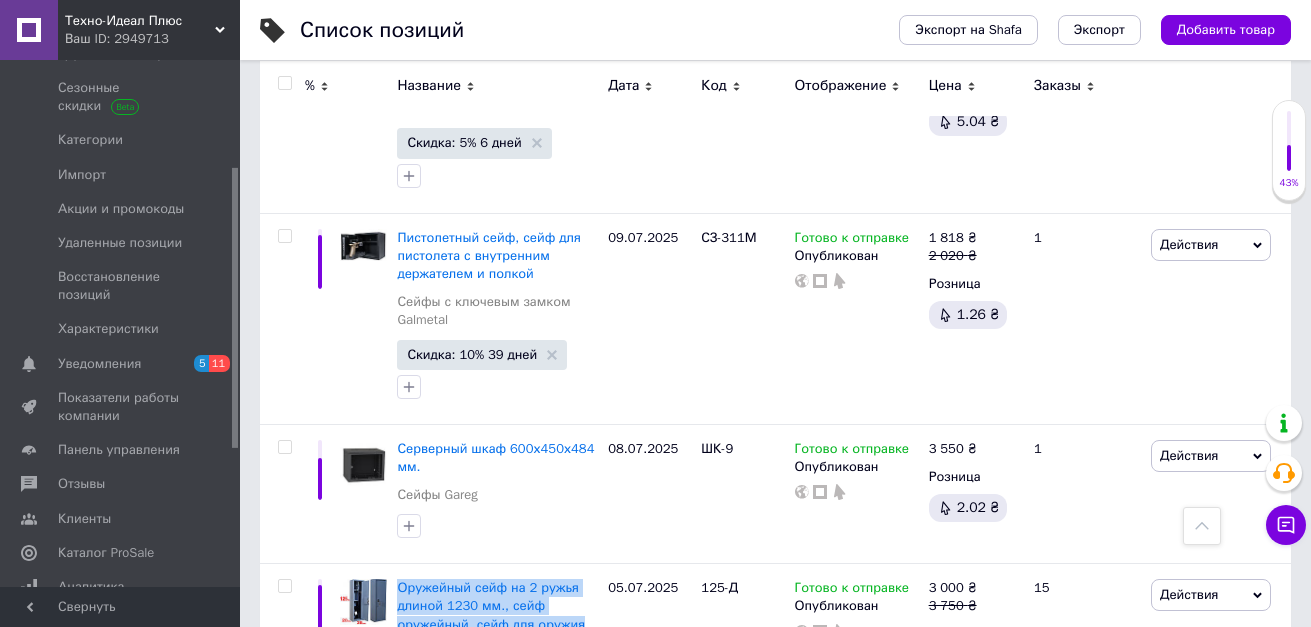 click on "Каталог ProSale" at bounding box center (106, 553) 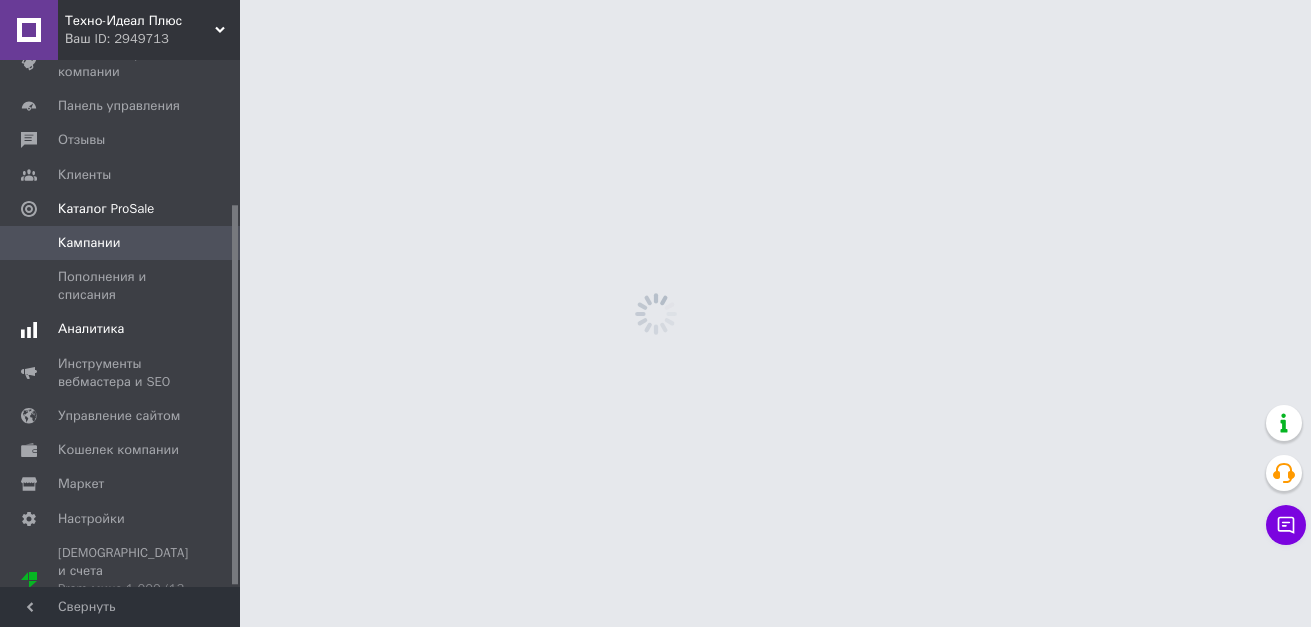 scroll, scrollTop: 0, scrollLeft: 0, axis: both 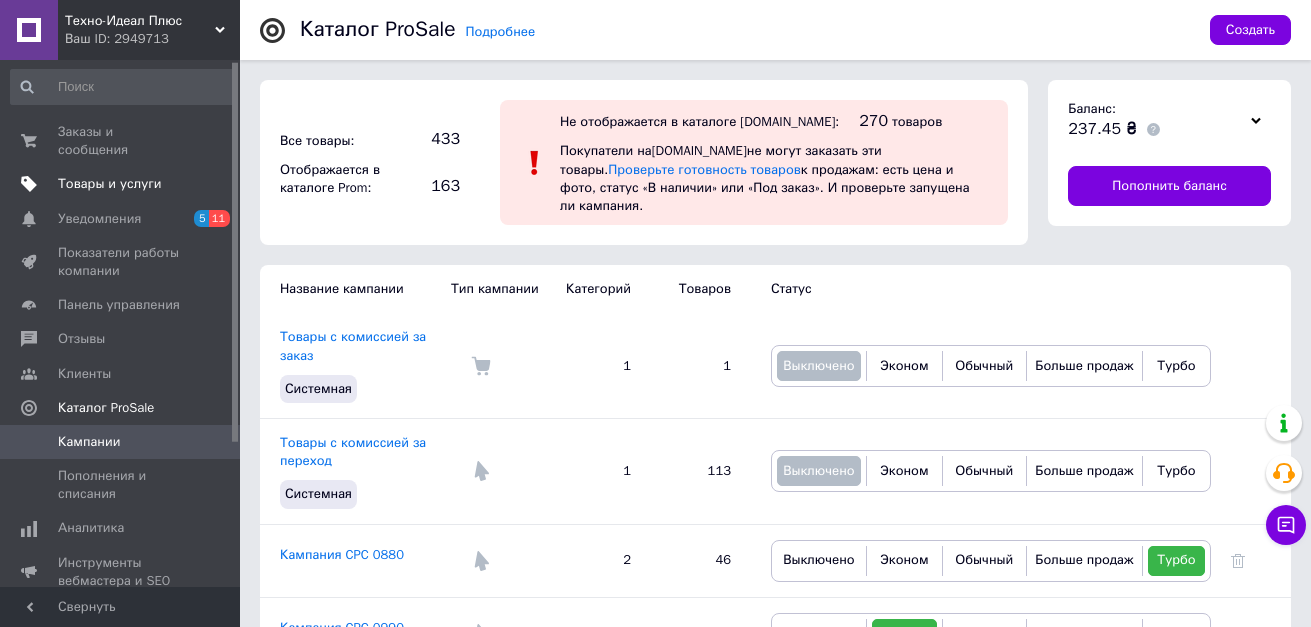 click on "Товары и услуги" at bounding box center (123, 184) 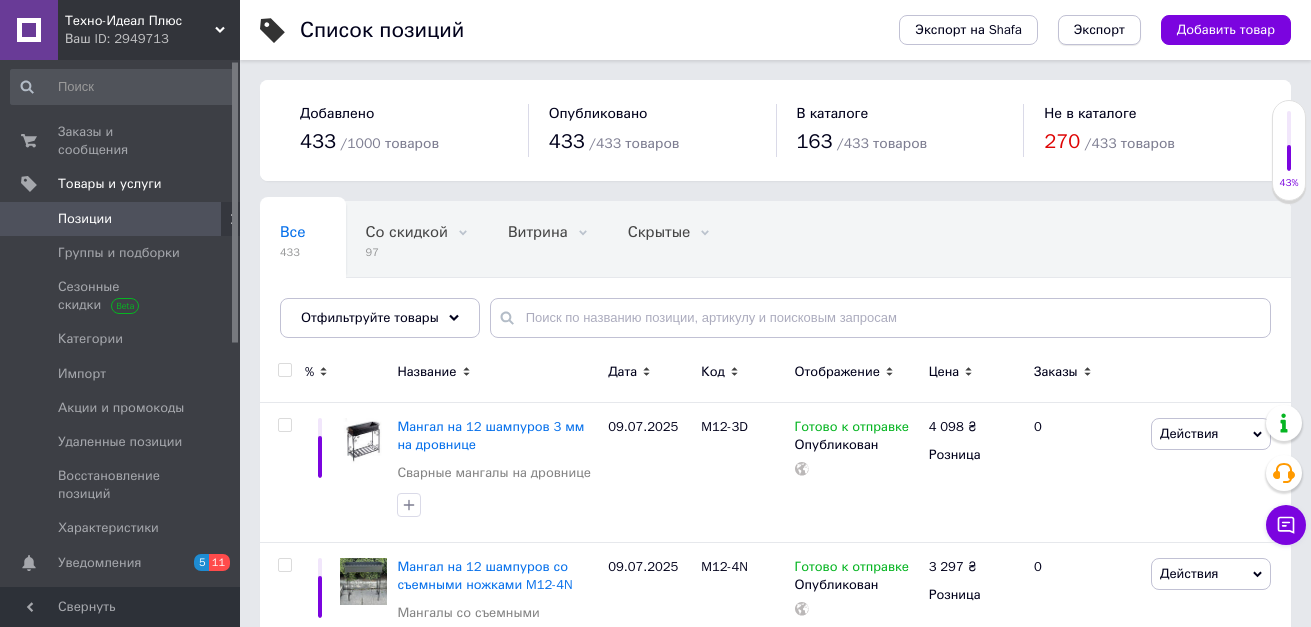 click on "Экспорт" at bounding box center (1099, 30) 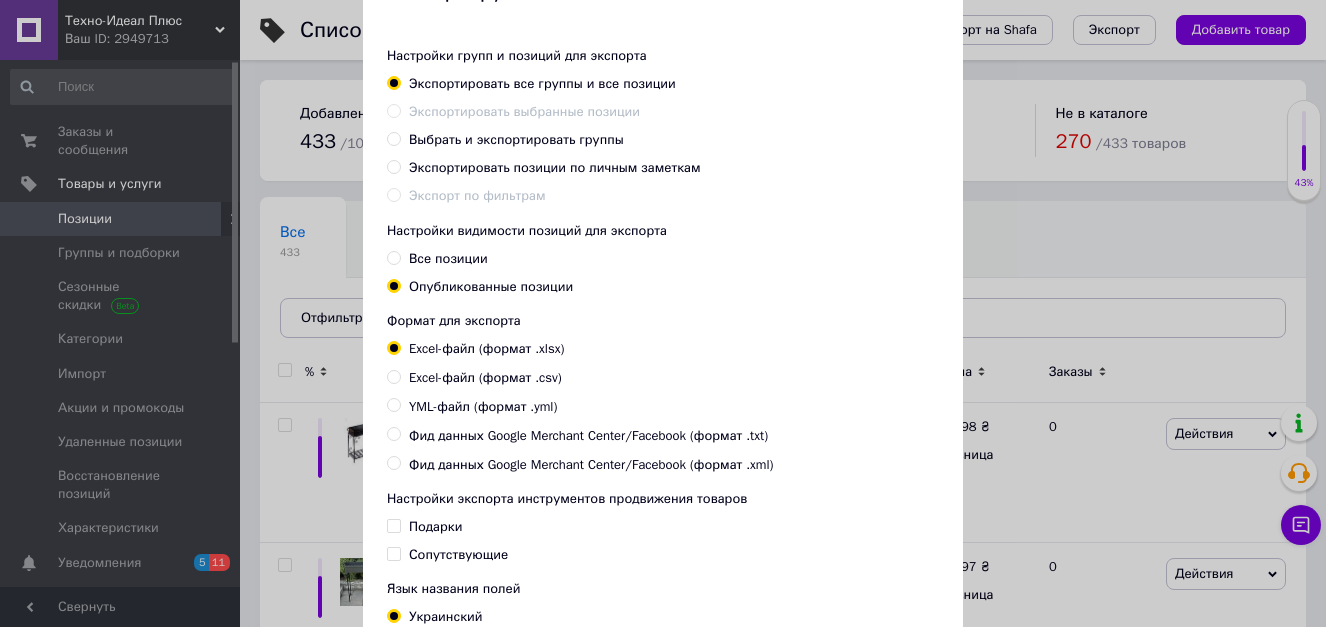 scroll, scrollTop: 245, scrollLeft: 0, axis: vertical 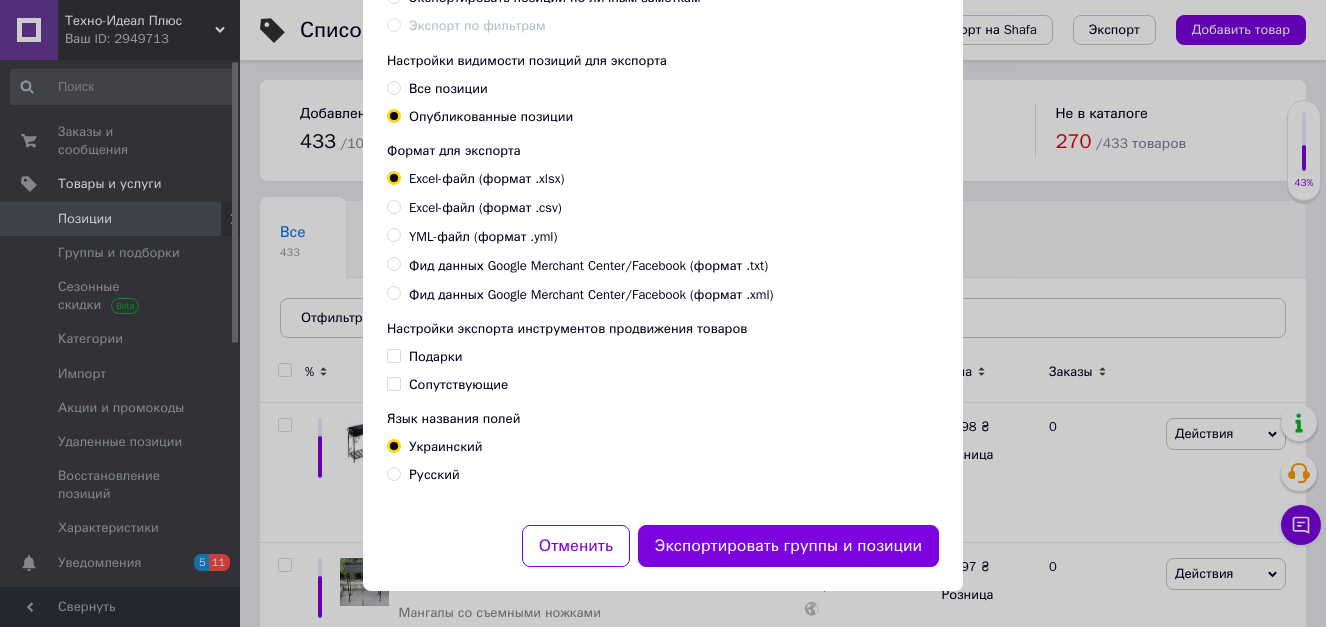 click on "Фид данных Google Merchant Center/Facebook (формат .xml)" at bounding box center (591, 295) 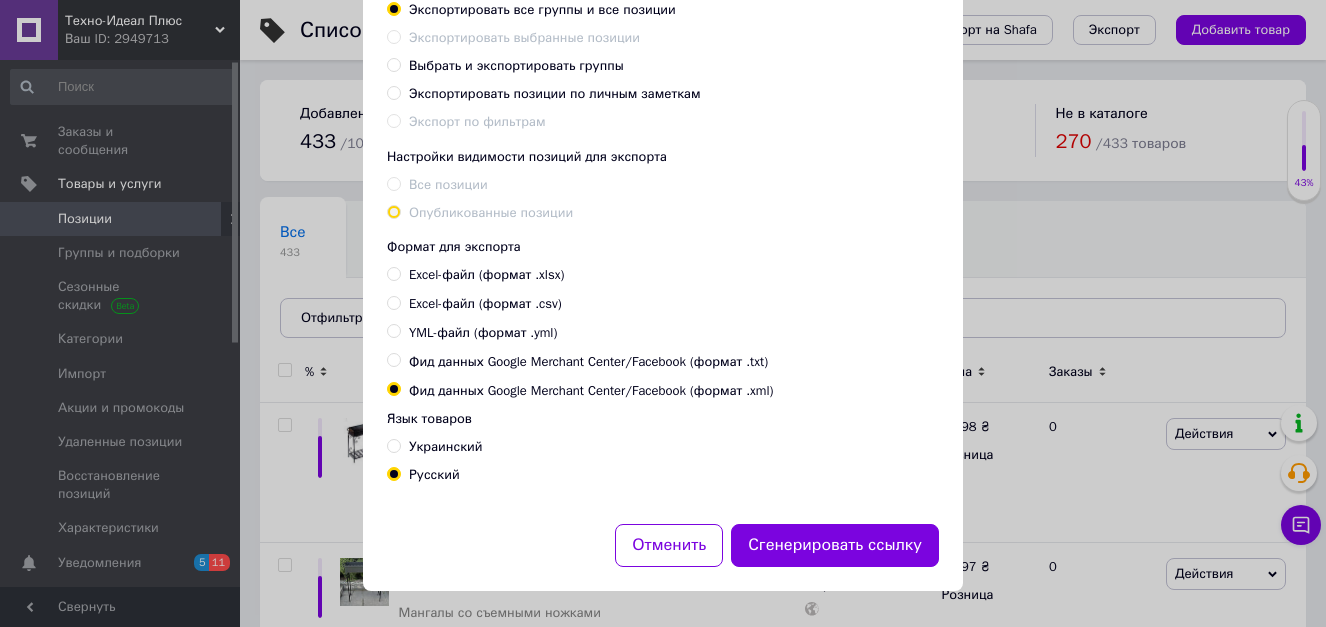 scroll, scrollTop: 149, scrollLeft: 0, axis: vertical 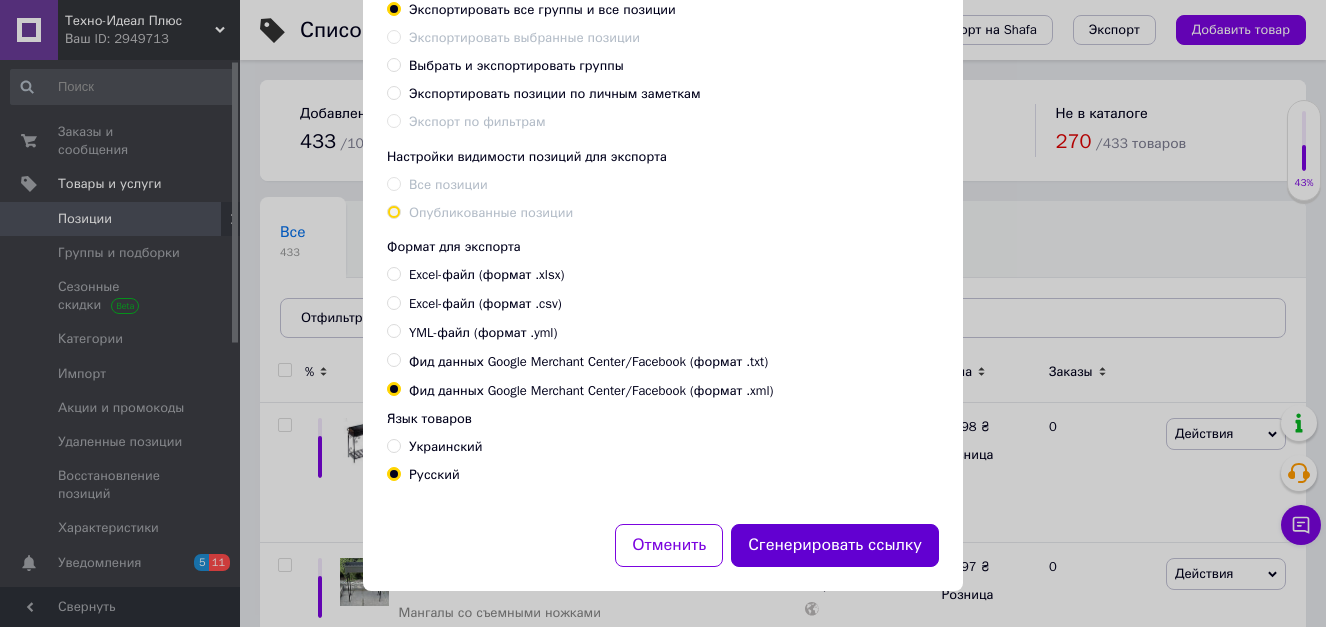 click on "Сгенерировать ссылку" at bounding box center (835, 545) 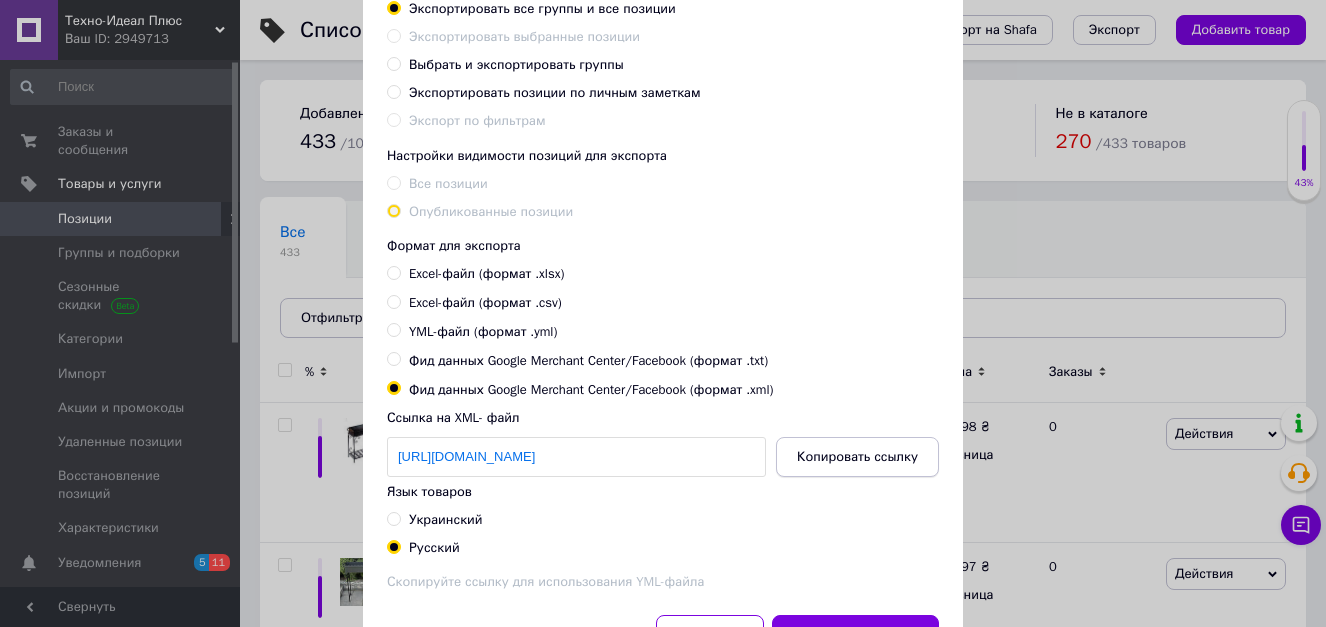 click on "Копировать ссылку" at bounding box center (857, 457) 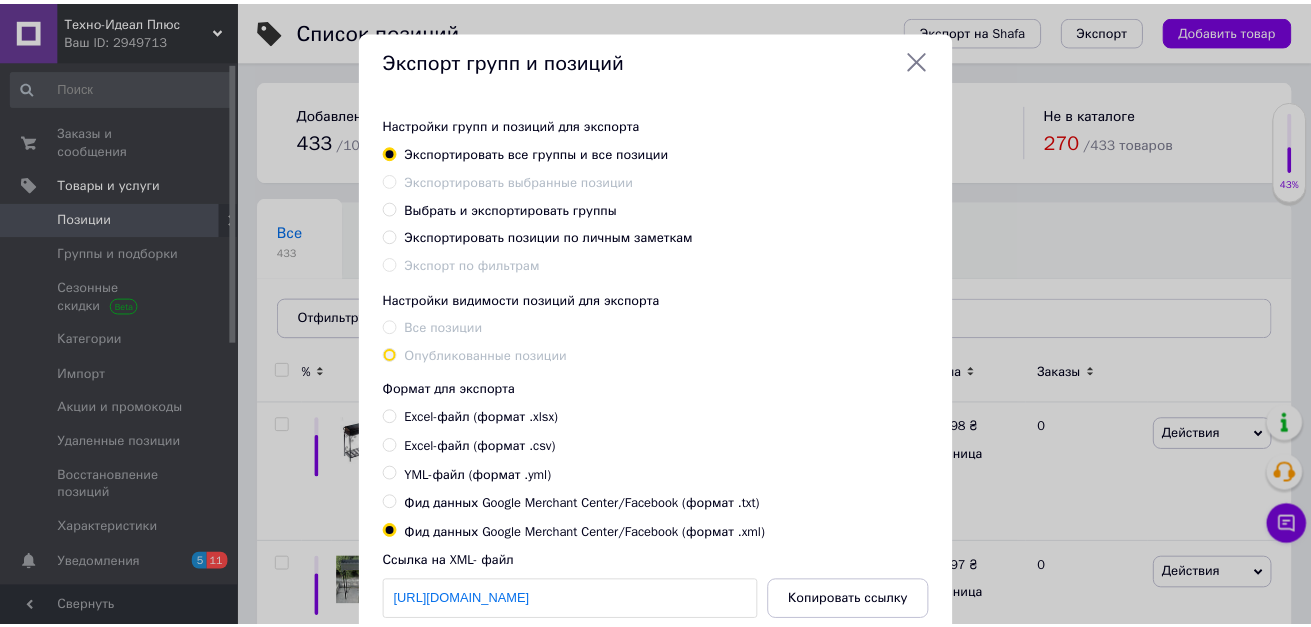 scroll, scrollTop: 0, scrollLeft: 0, axis: both 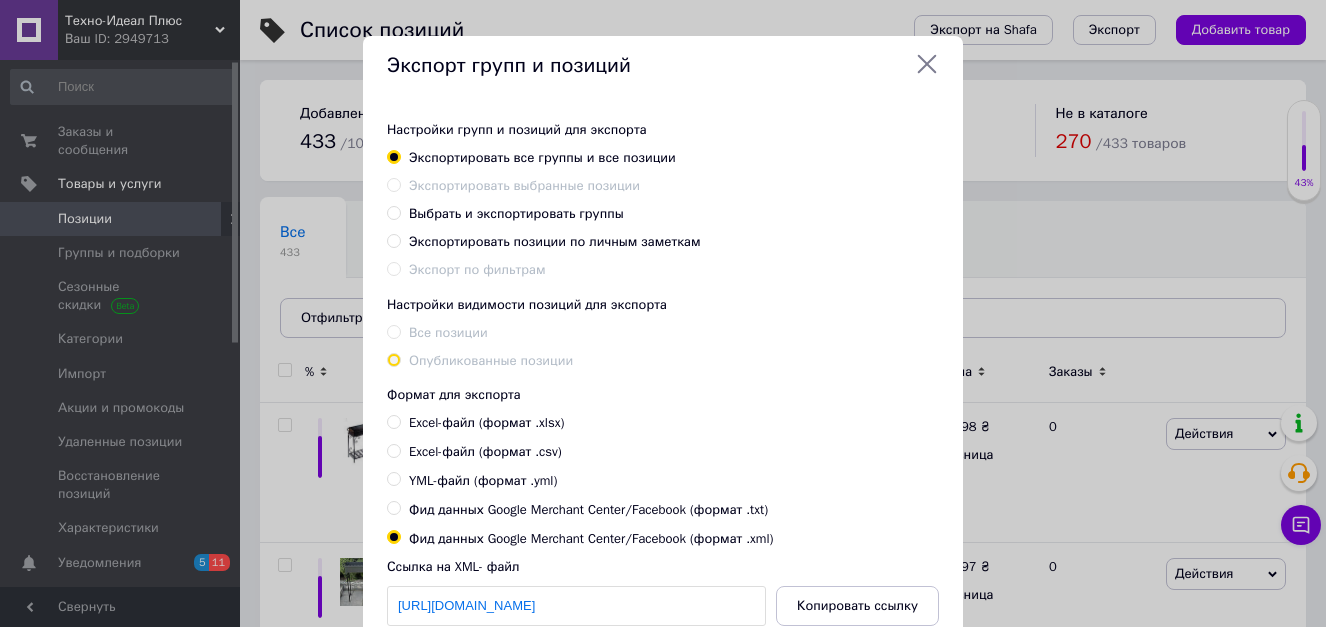 click 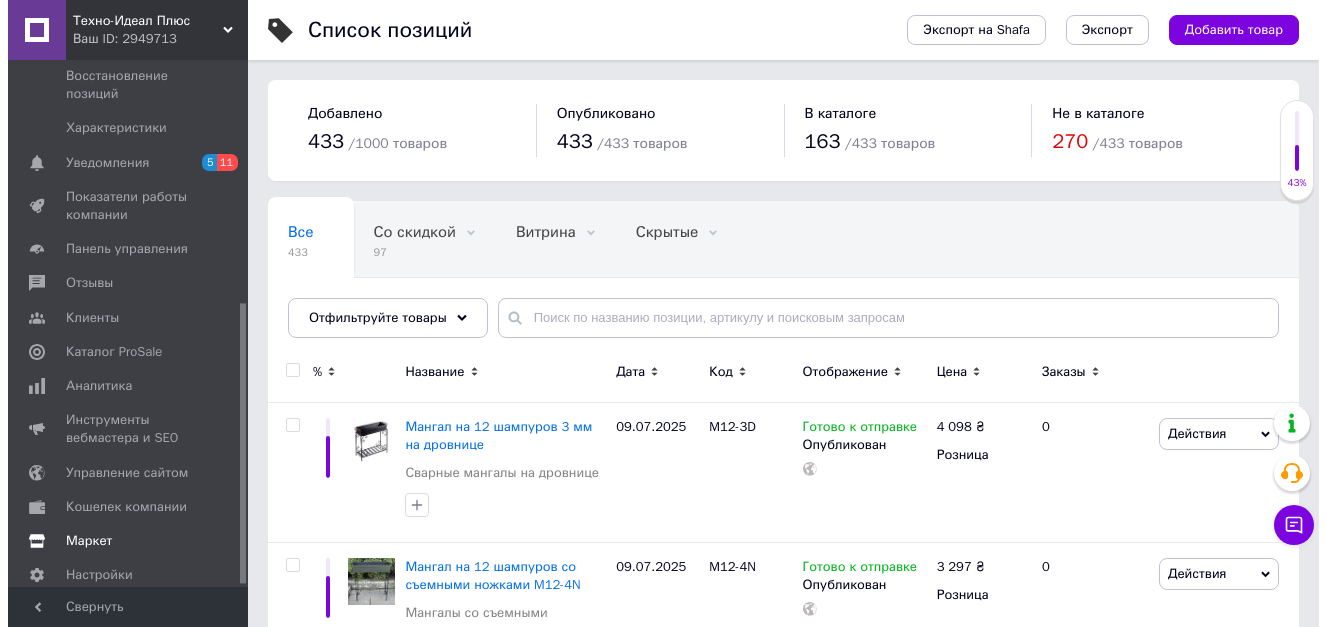 scroll, scrollTop: 459, scrollLeft: 0, axis: vertical 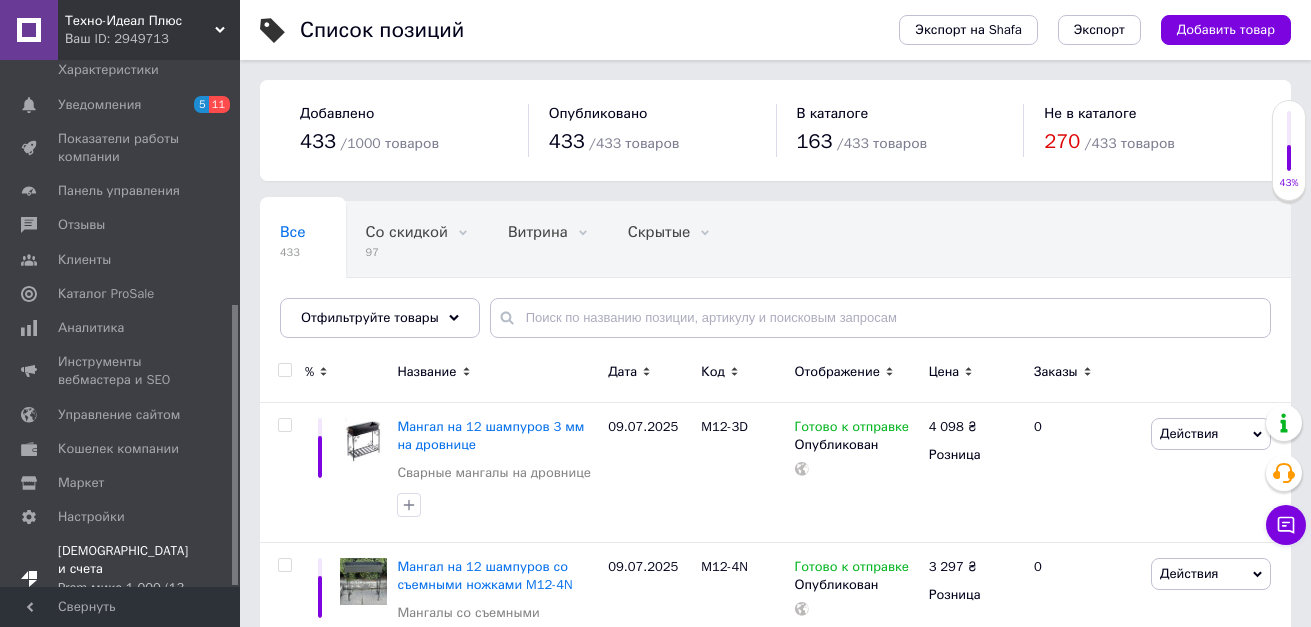 click on "Prom микс 1 000 (13 месяцев)" at bounding box center [123, 597] 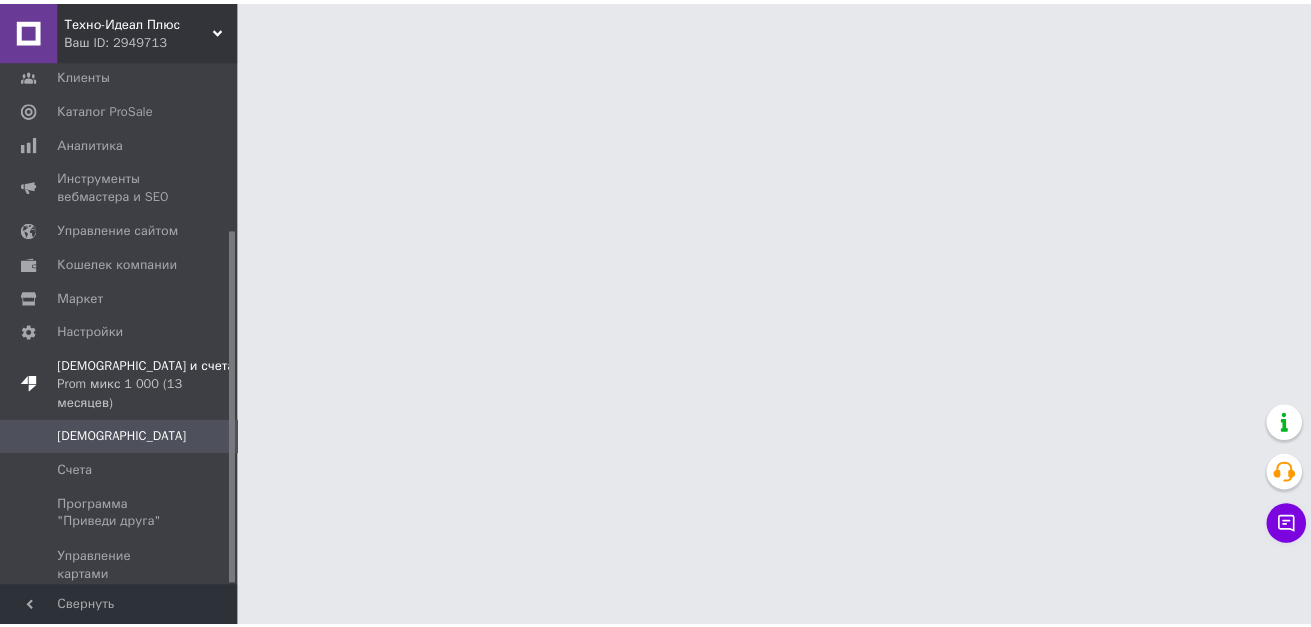 scroll, scrollTop: 251, scrollLeft: 0, axis: vertical 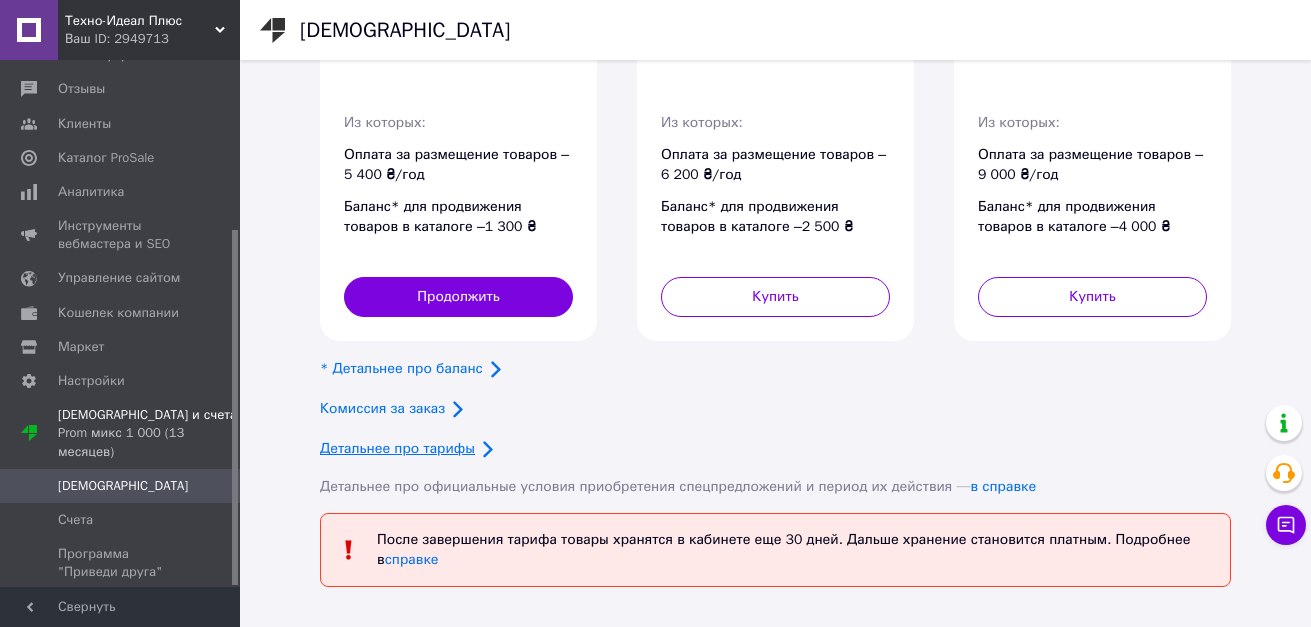 click on "Детальнее про тарифы" at bounding box center (397, 448) 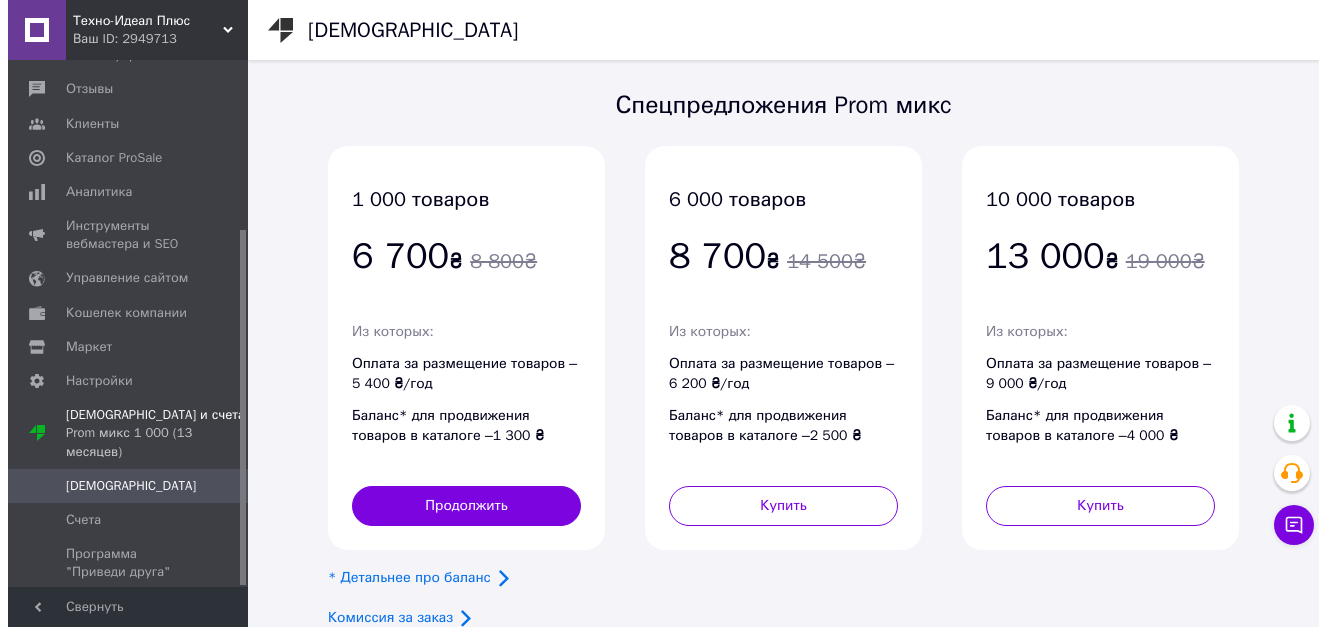 scroll, scrollTop: 0, scrollLeft: 0, axis: both 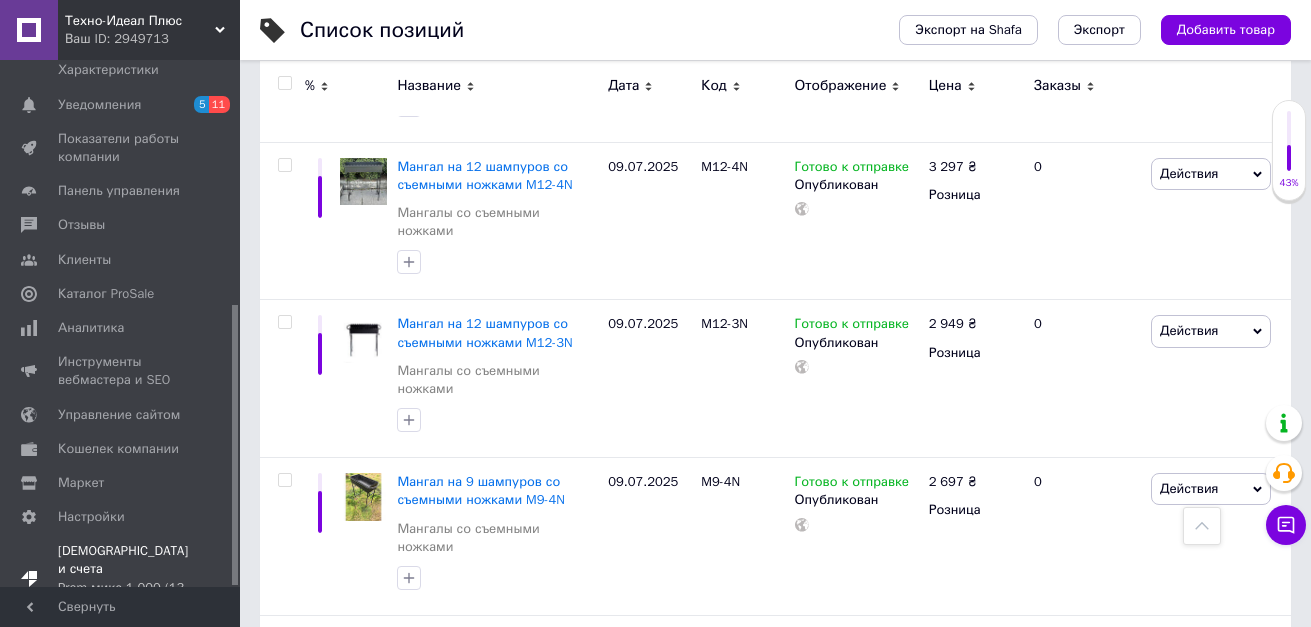click on "Prom микс 1 000 (13 месяцев)" at bounding box center (123, 597) 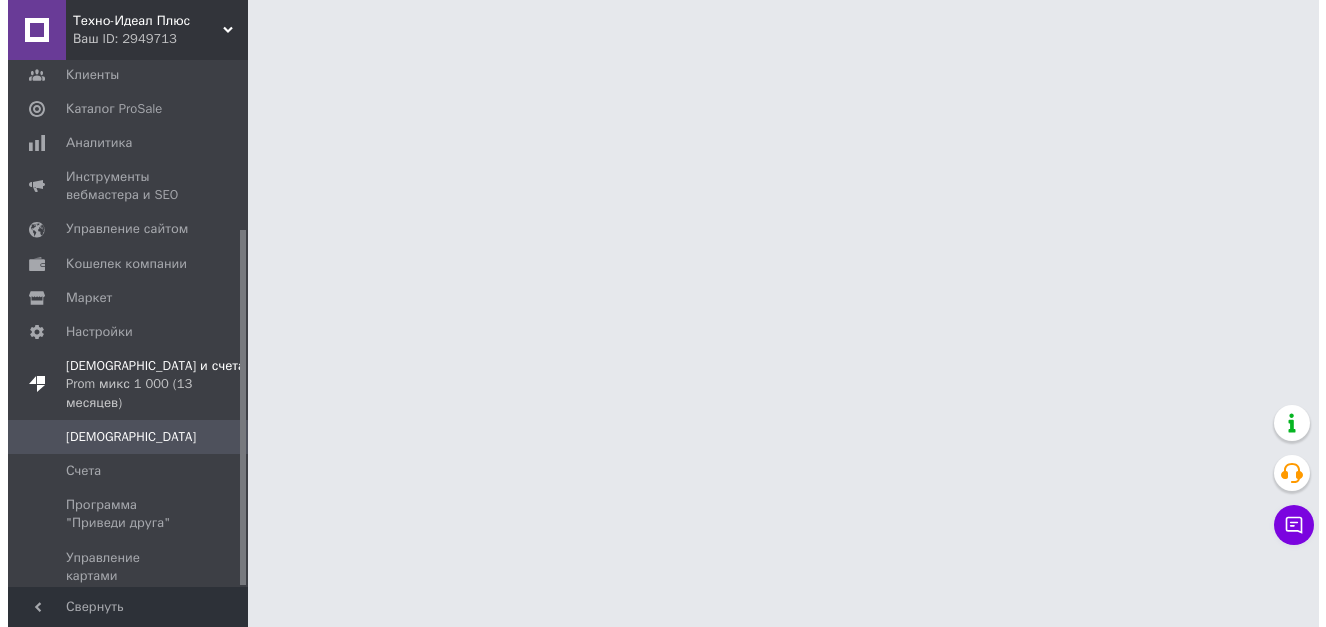 scroll, scrollTop: 0, scrollLeft: 0, axis: both 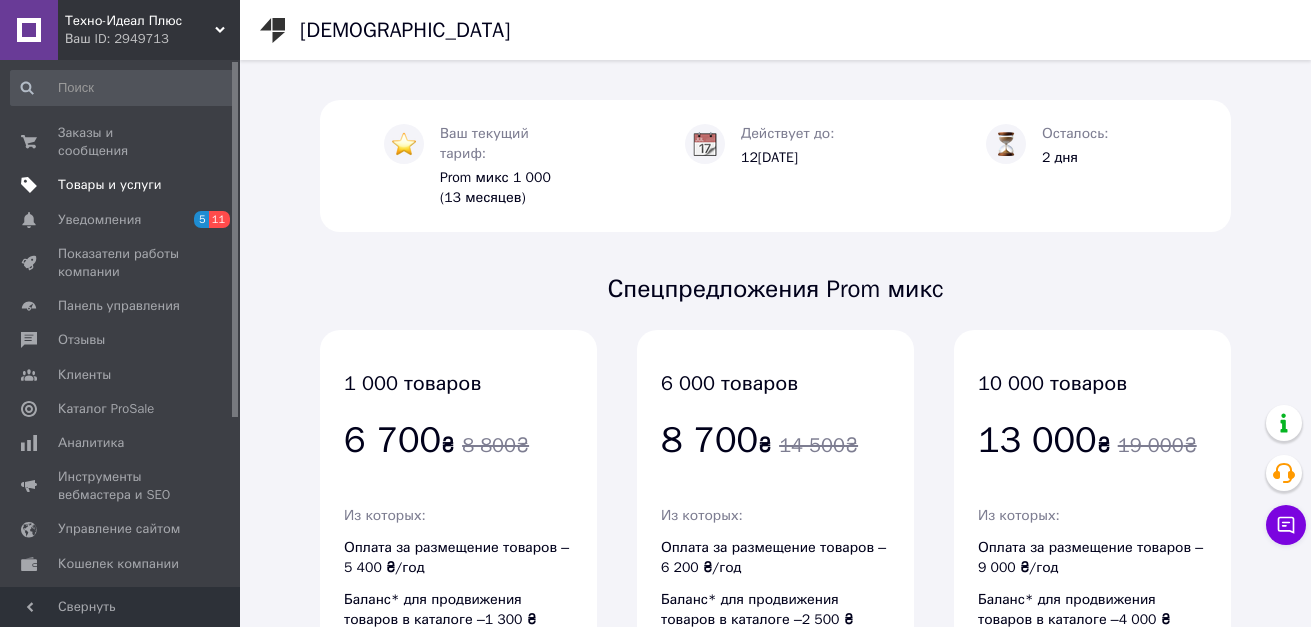 click on "Товары и услуги" at bounding box center (110, 185) 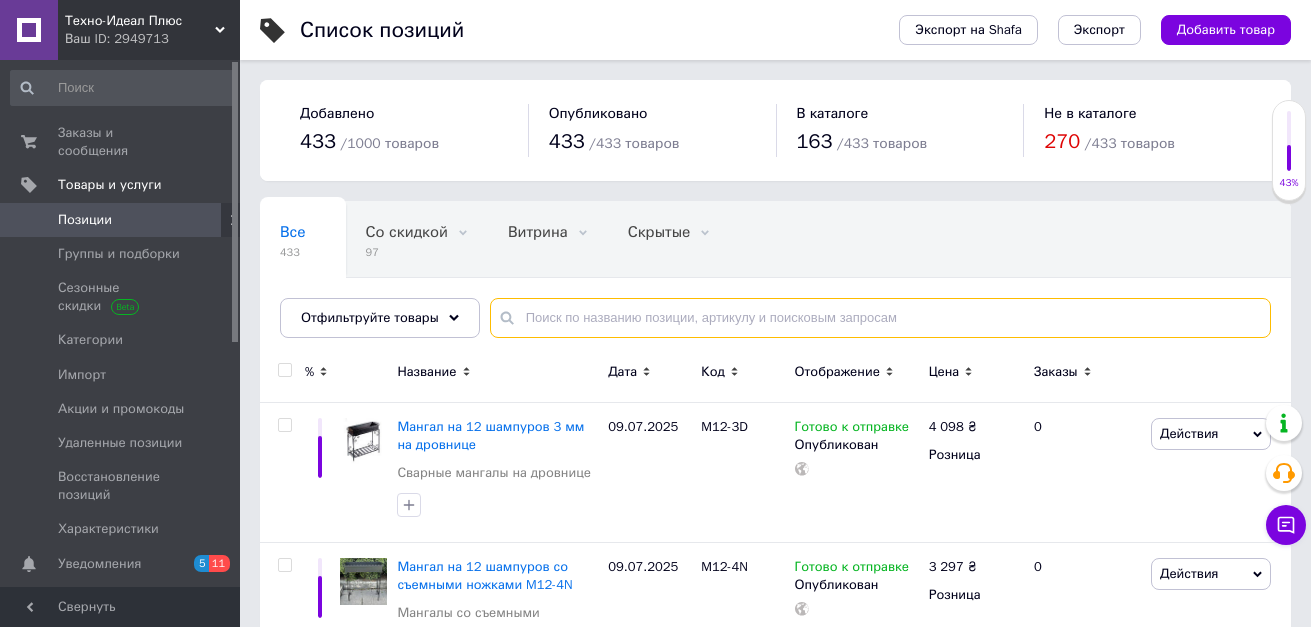 click at bounding box center (880, 318) 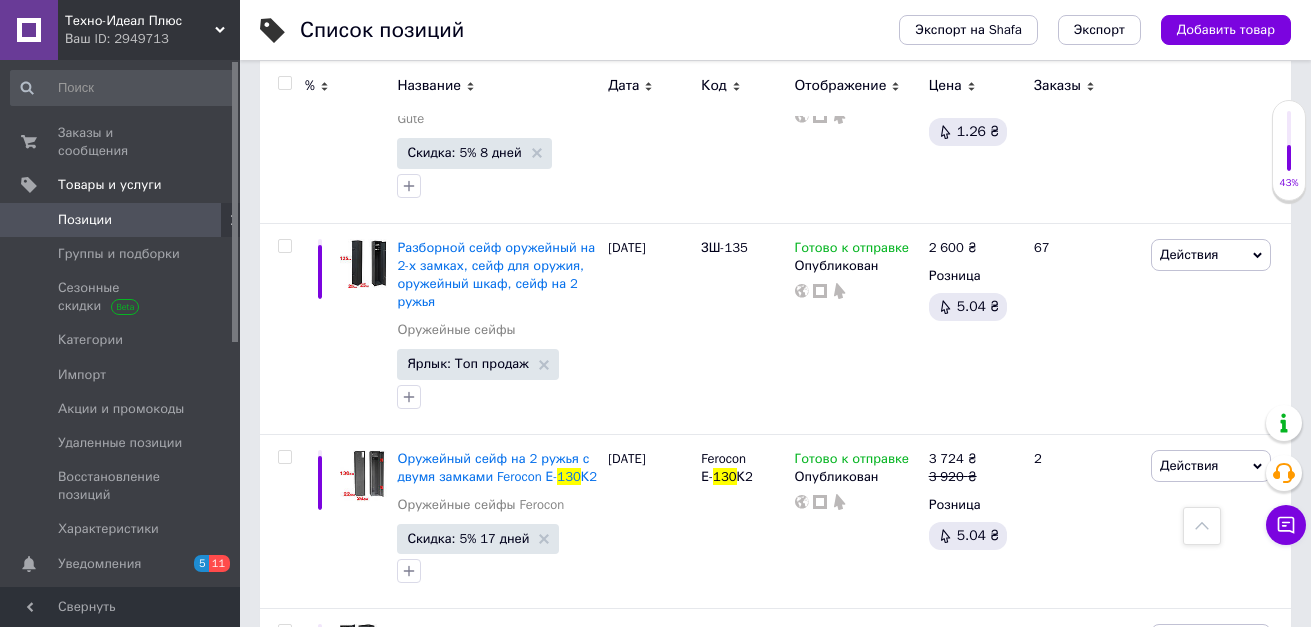 scroll, scrollTop: 1300, scrollLeft: 0, axis: vertical 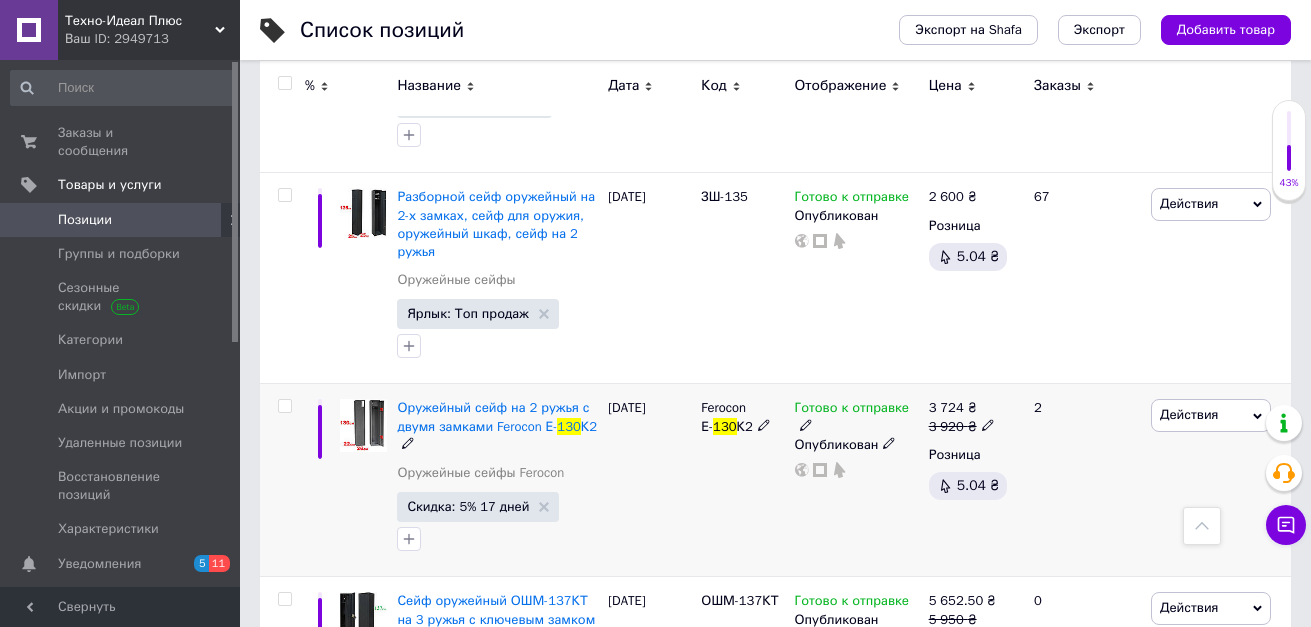 type on "130" 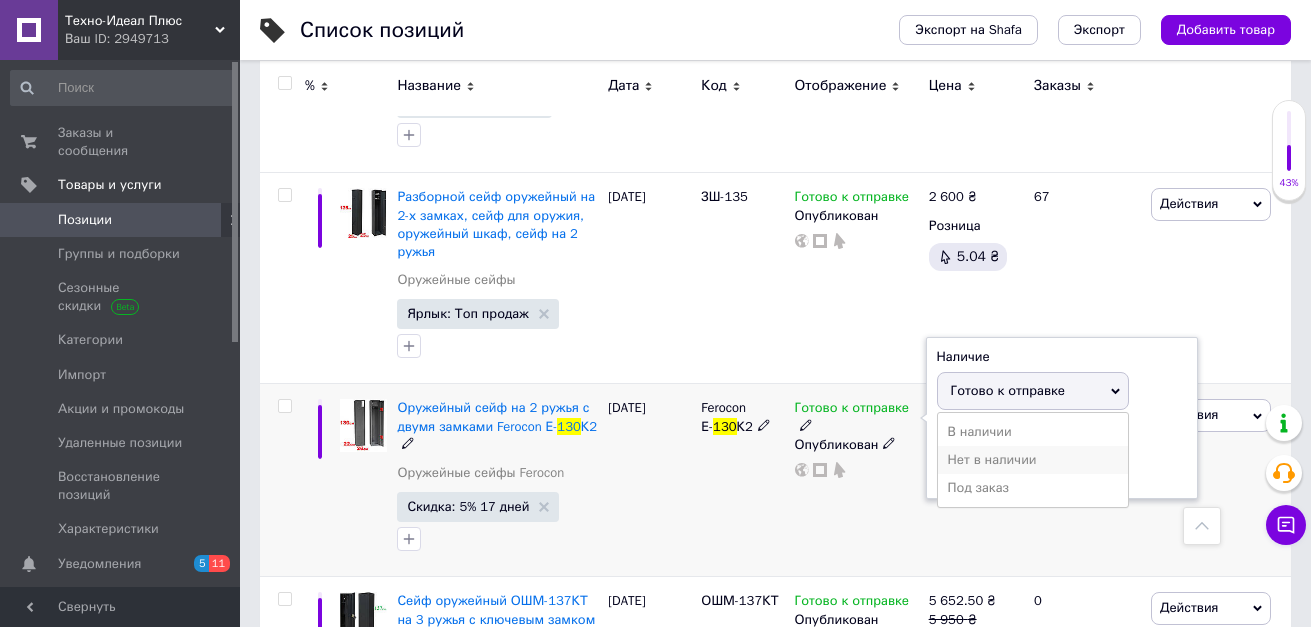click on "Нет в наличии" at bounding box center (1033, 460) 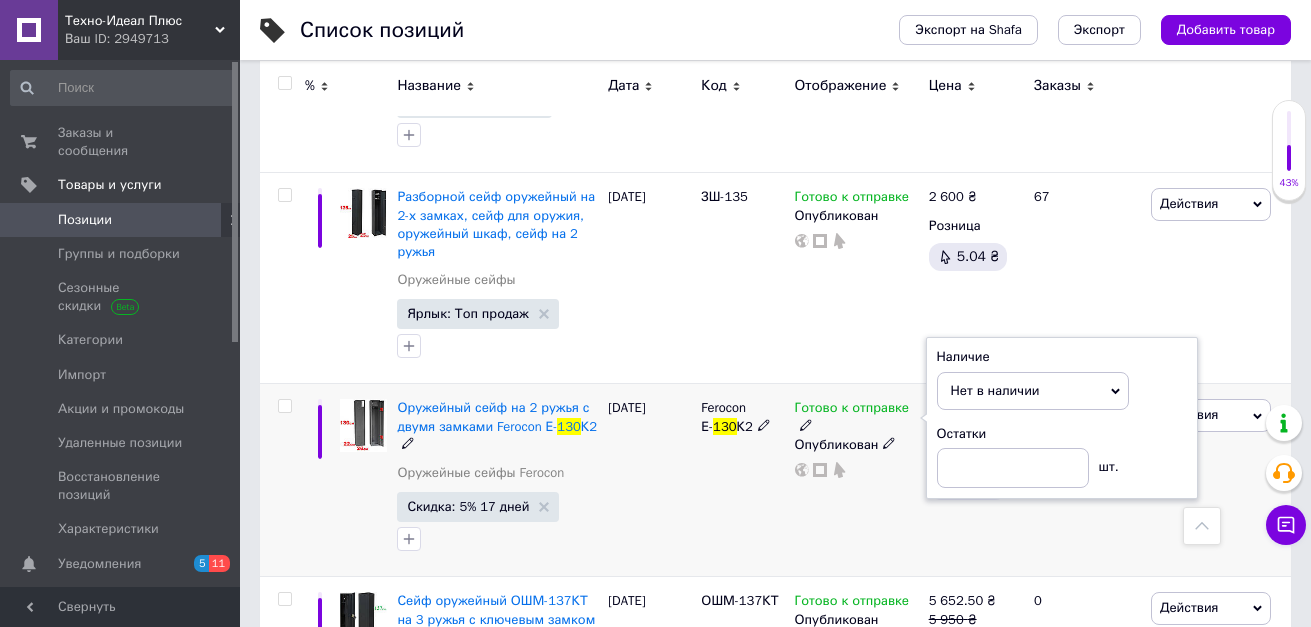 click on "Ferocon Е- 130 К2" at bounding box center (742, 480) 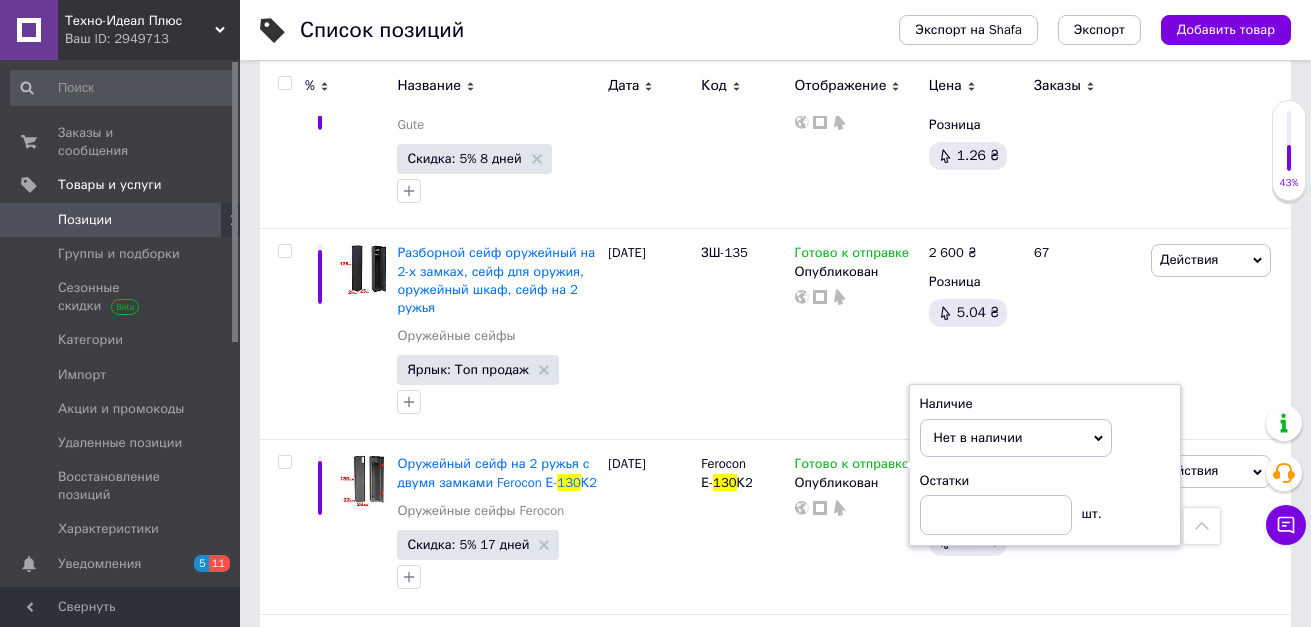 scroll, scrollTop: 1215, scrollLeft: 0, axis: vertical 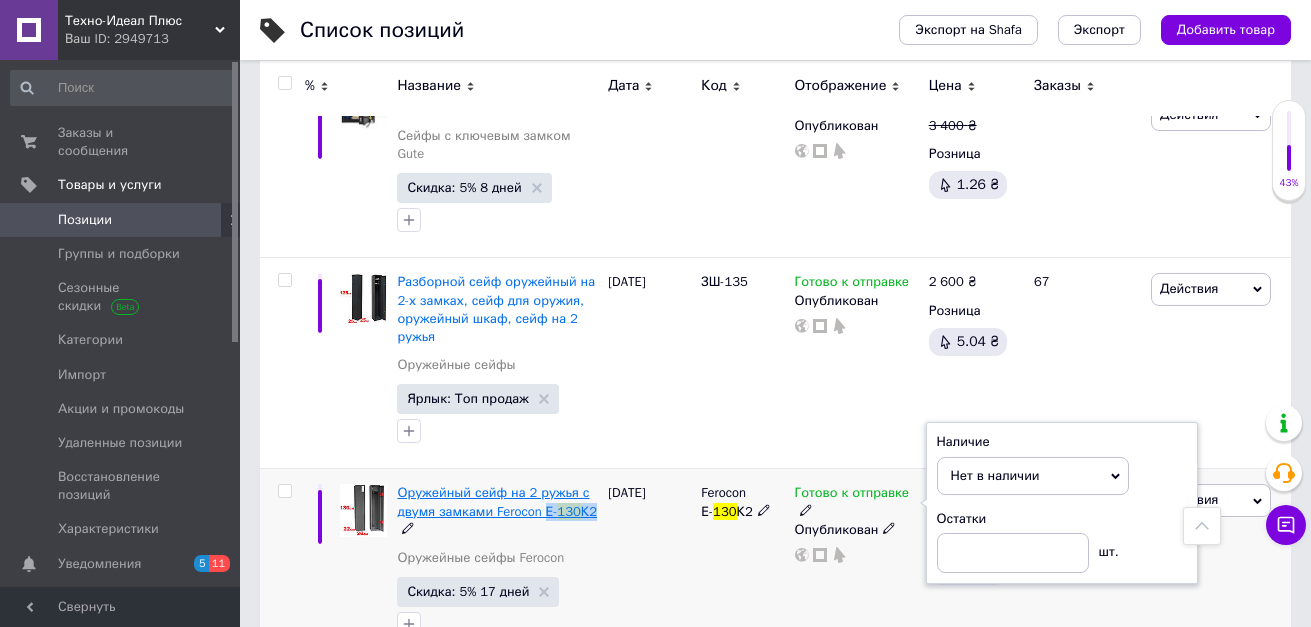 drag, startPoint x: 599, startPoint y: 476, endPoint x: 547, endPoint y: 481, distance: 52.23983 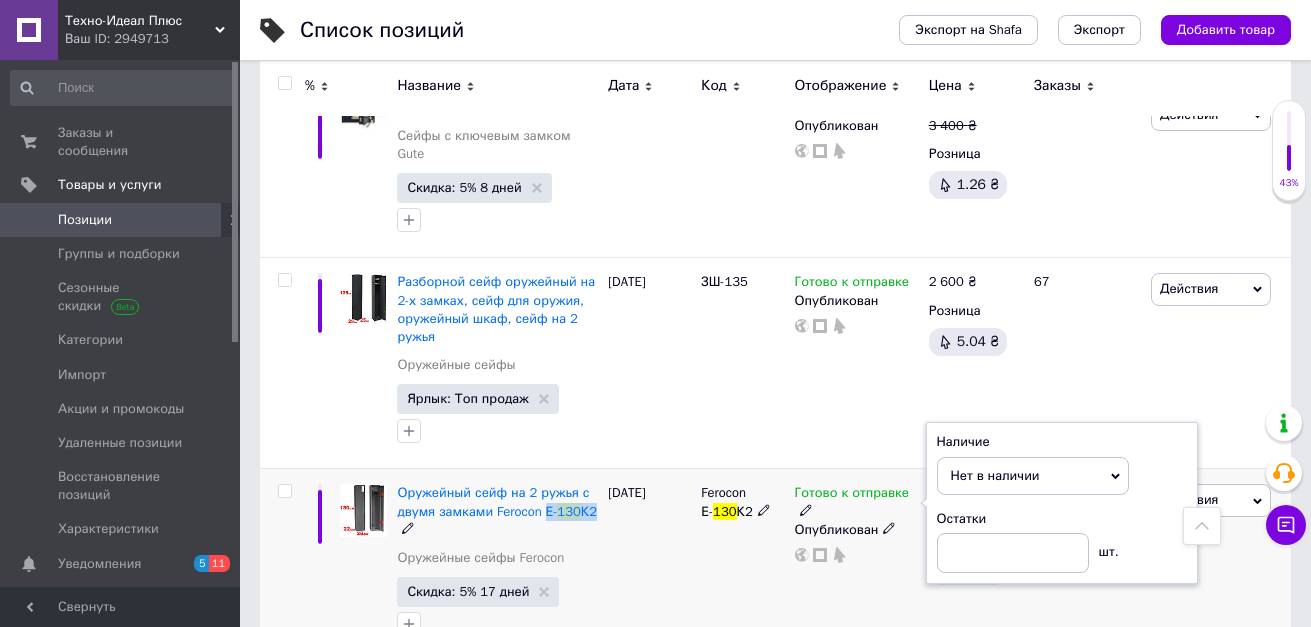 copy on "Е- 130 К2" 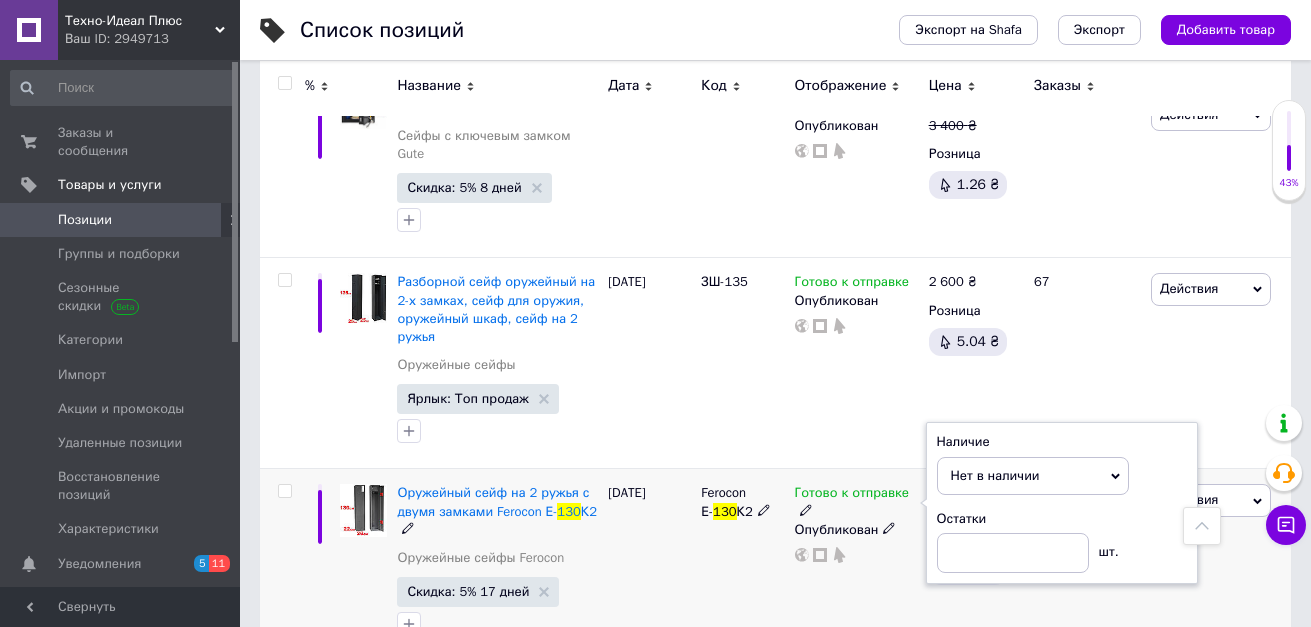 click on "Ferocon Е- 130 К2" at bounding box center (742, 565) 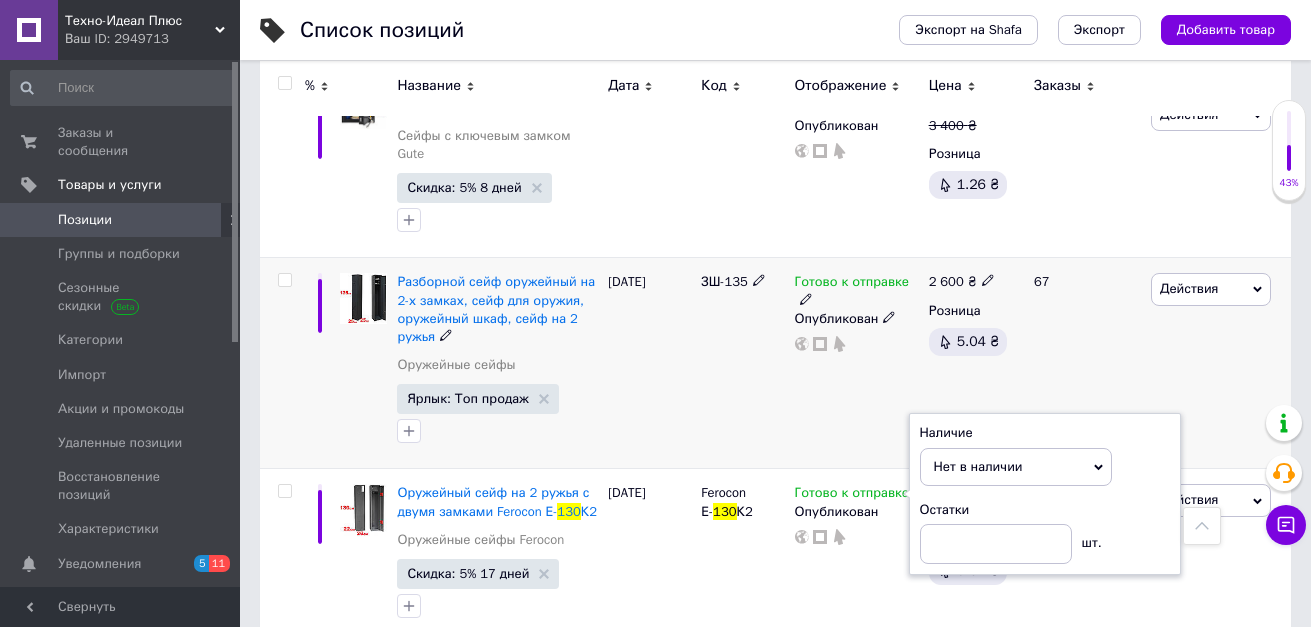 click on "ЗШ-135" at bounding box center (742, 363) 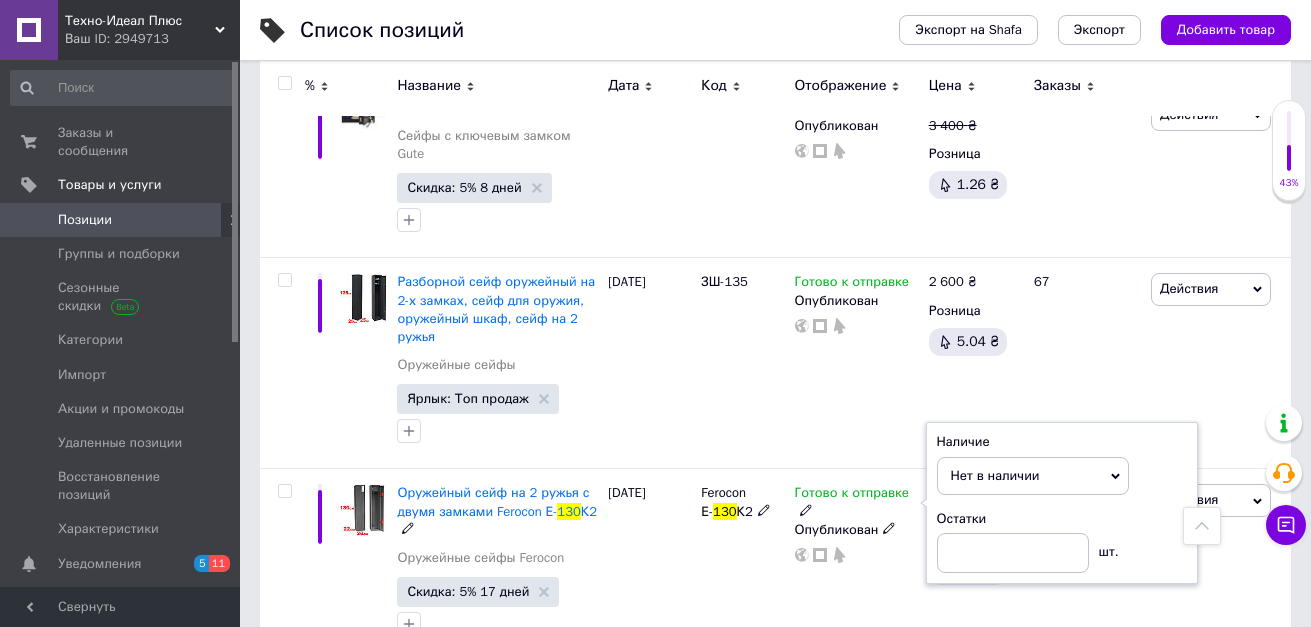 click on "Нет в наличии" at bounding box center [995, 475] 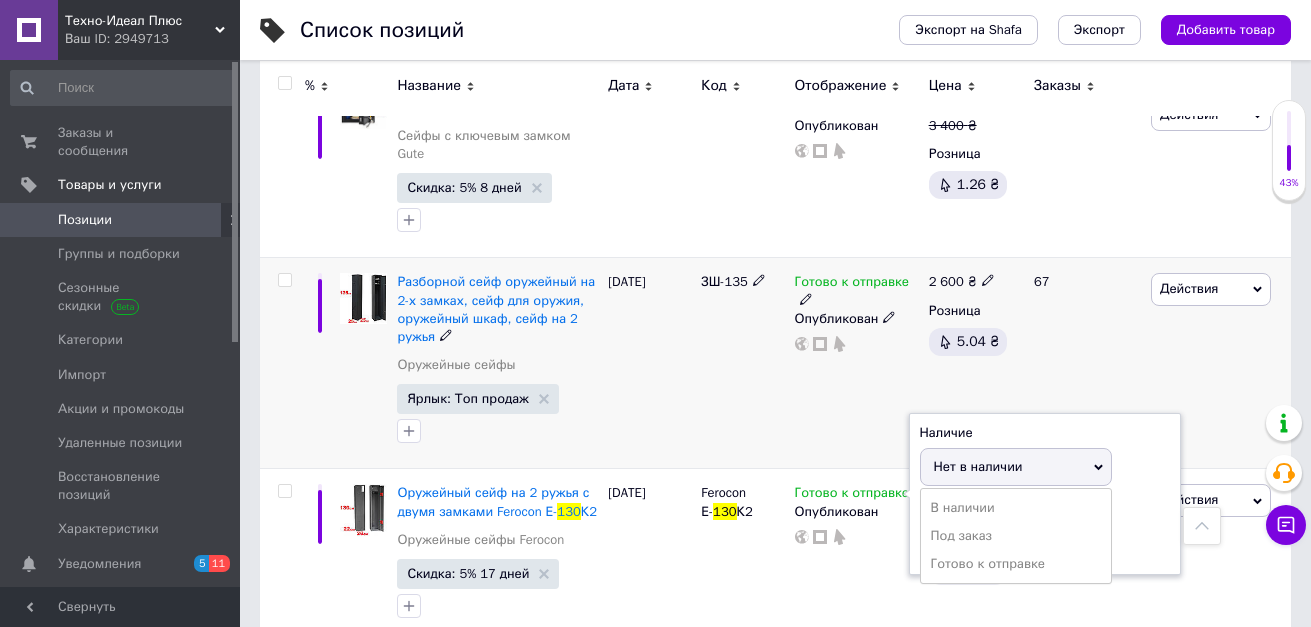click on "Готово к отправке Опубликован" at bounding box center [857, 363] 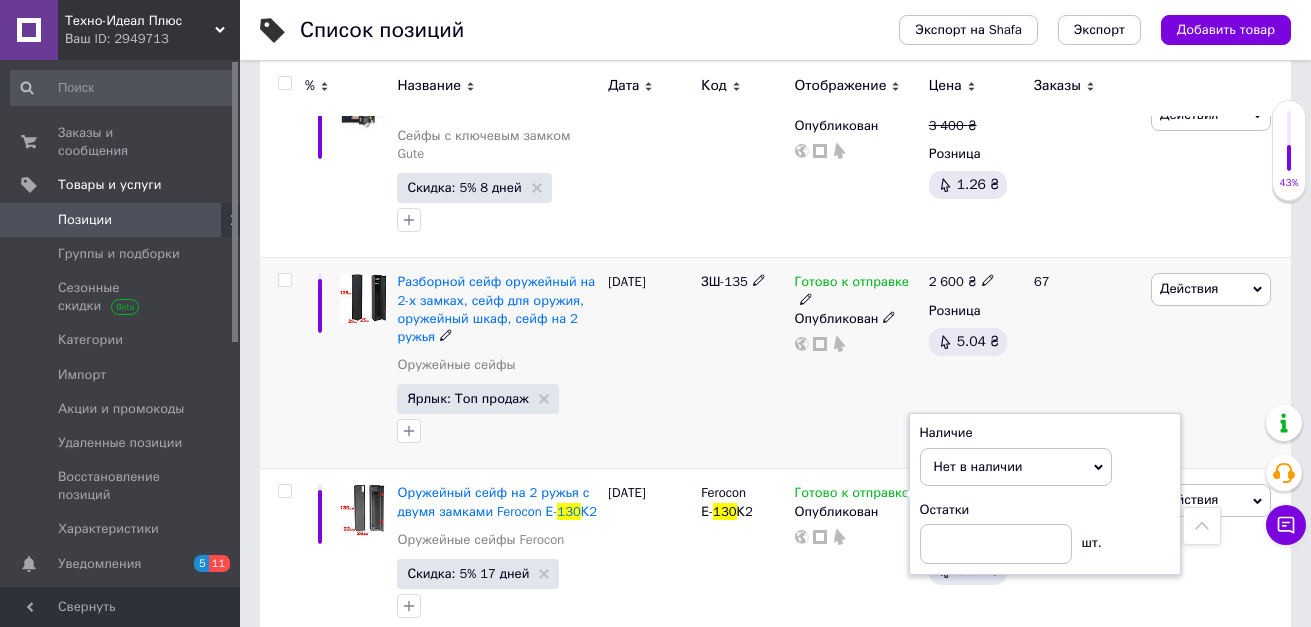 click 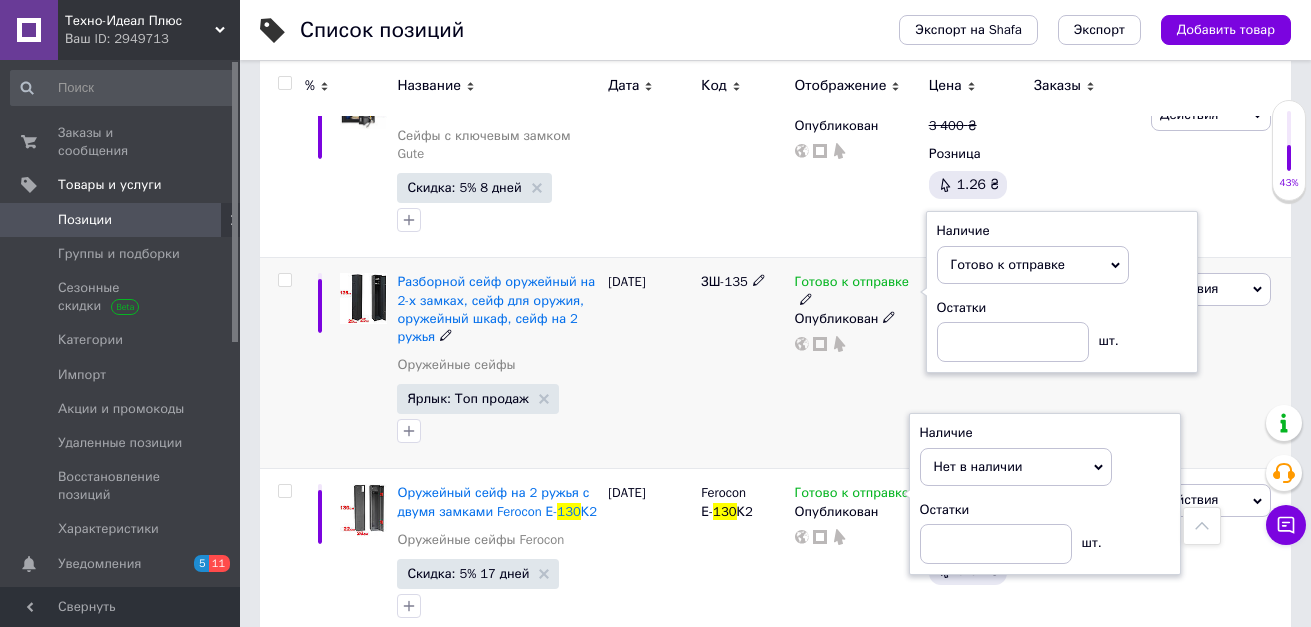 click on "ЗШ-135" at bounding box center (742, 363) 